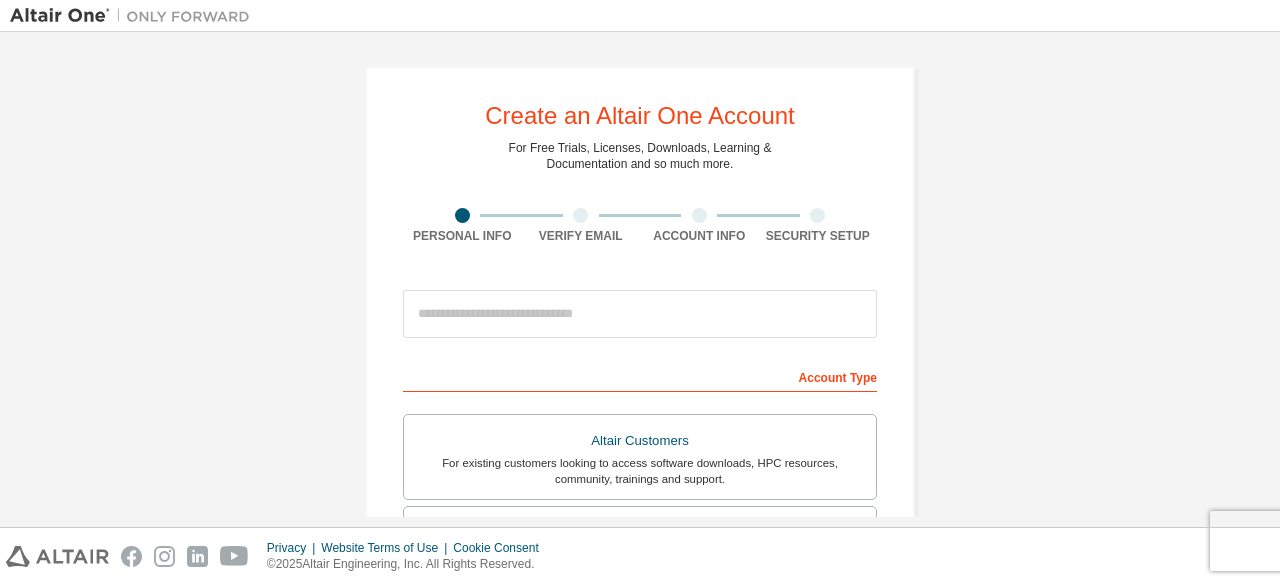 scroll, scrollTop: 0, scrollLeft: 0, axis: both 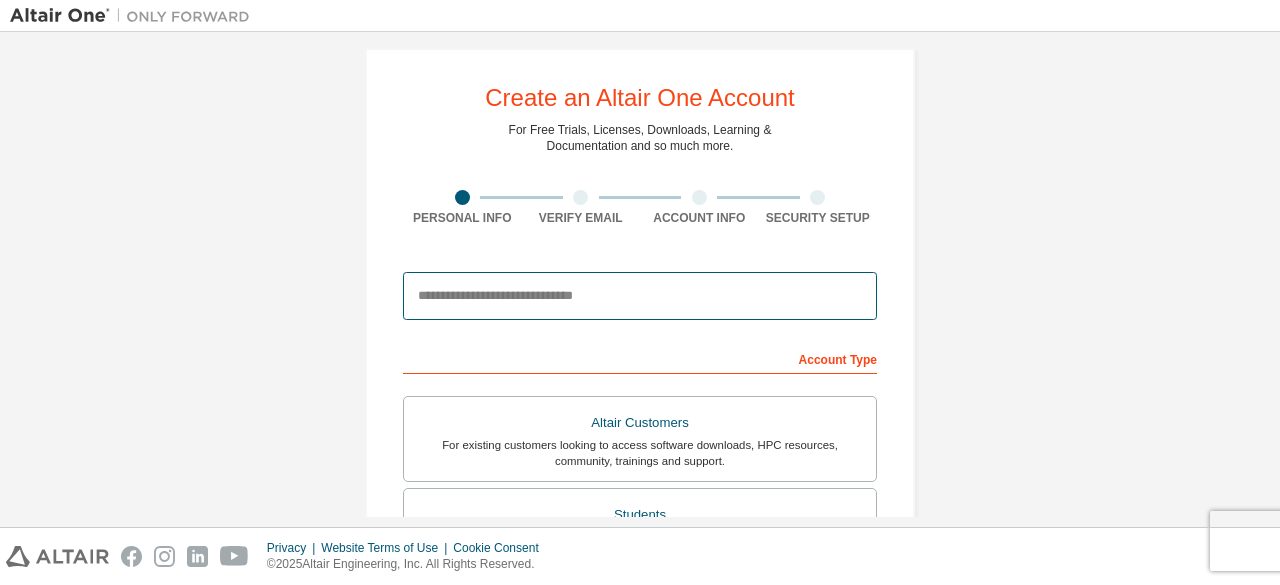 click at bounding box center (640, 296) 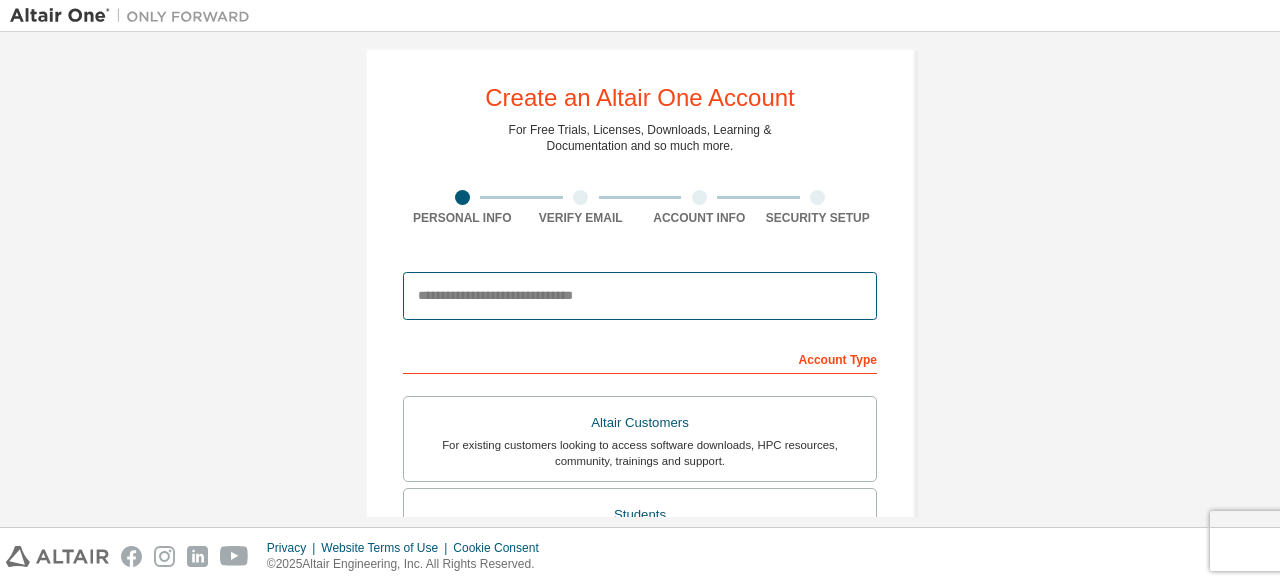 type on "**********" 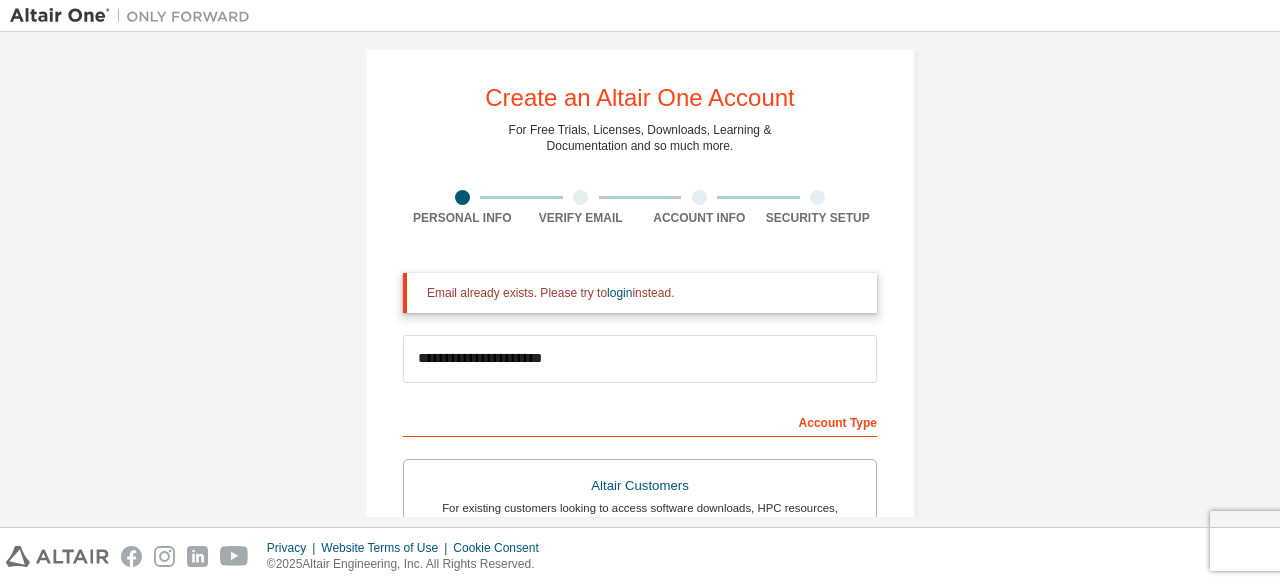 click on "**********" at bounding box center (640, 585) 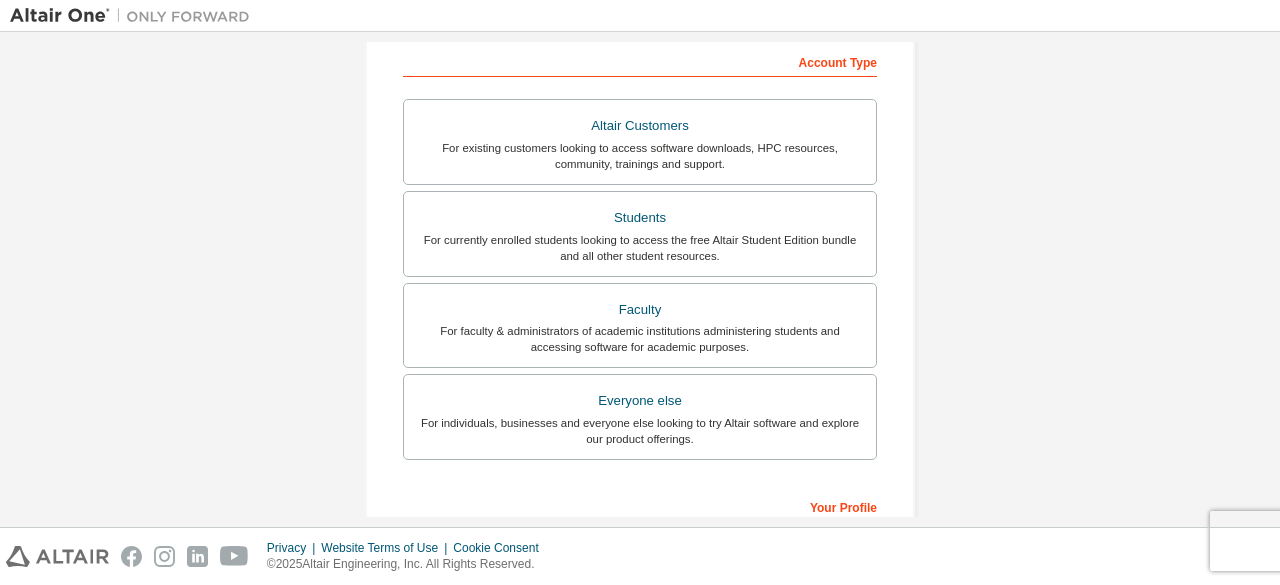 scroll, scrollTop: 418, scrollLeft: 0, axis: vertical 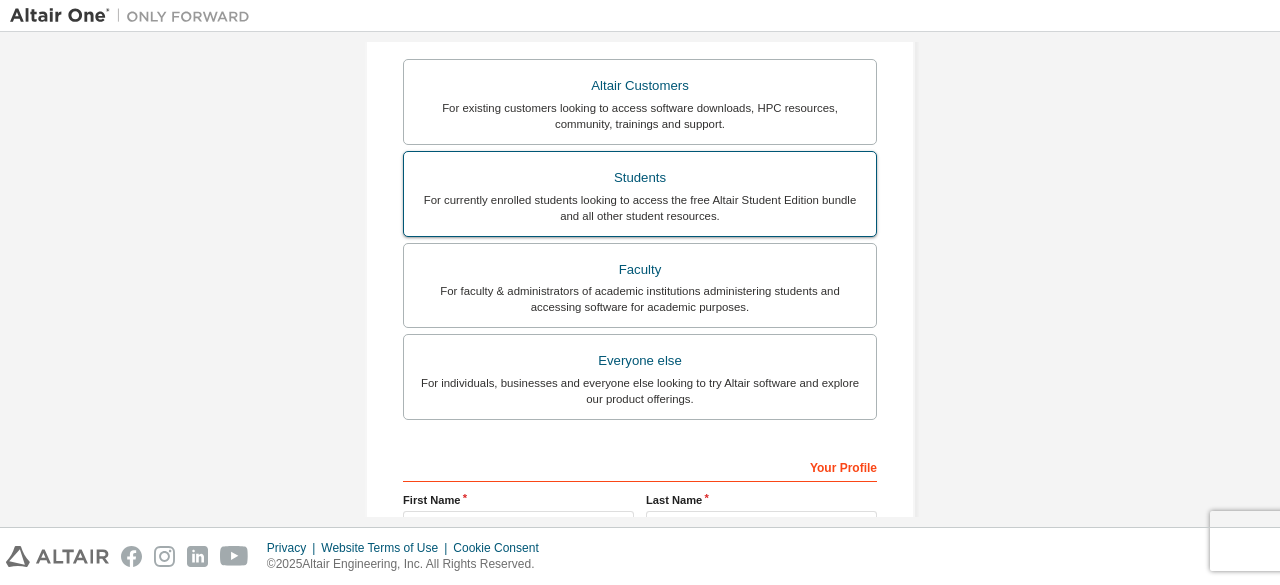 click on "Students" at bounding box center [640, 178] 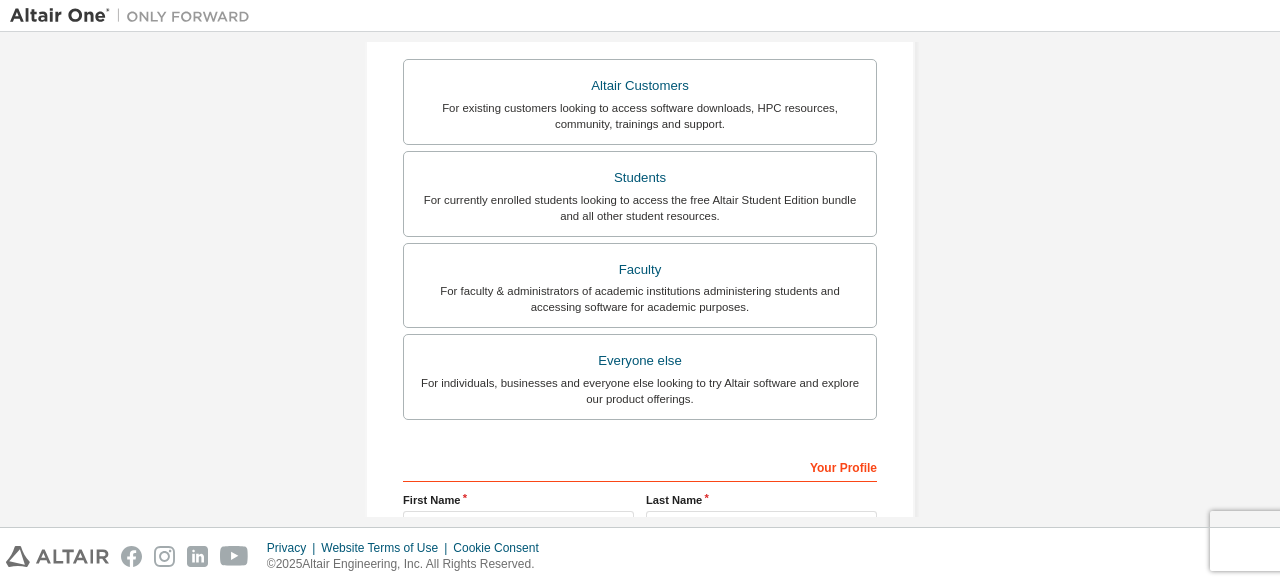 click on "**********" at bounding box center (640, 185) 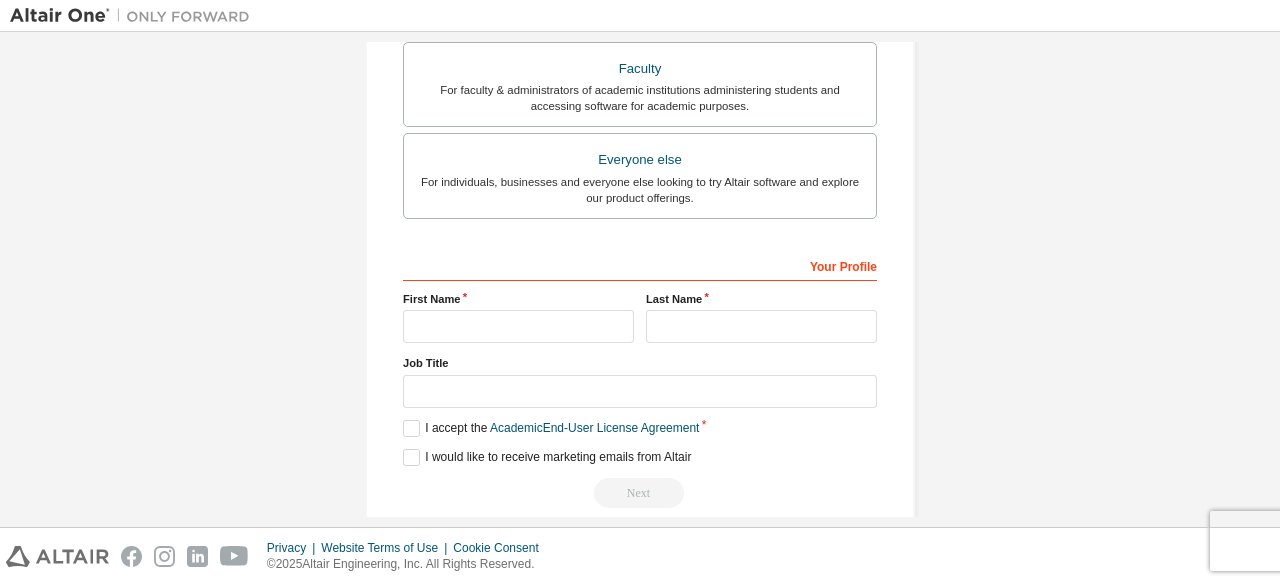 scroll, scrollTop: 642, scrollLeft: 0, axis: vertical 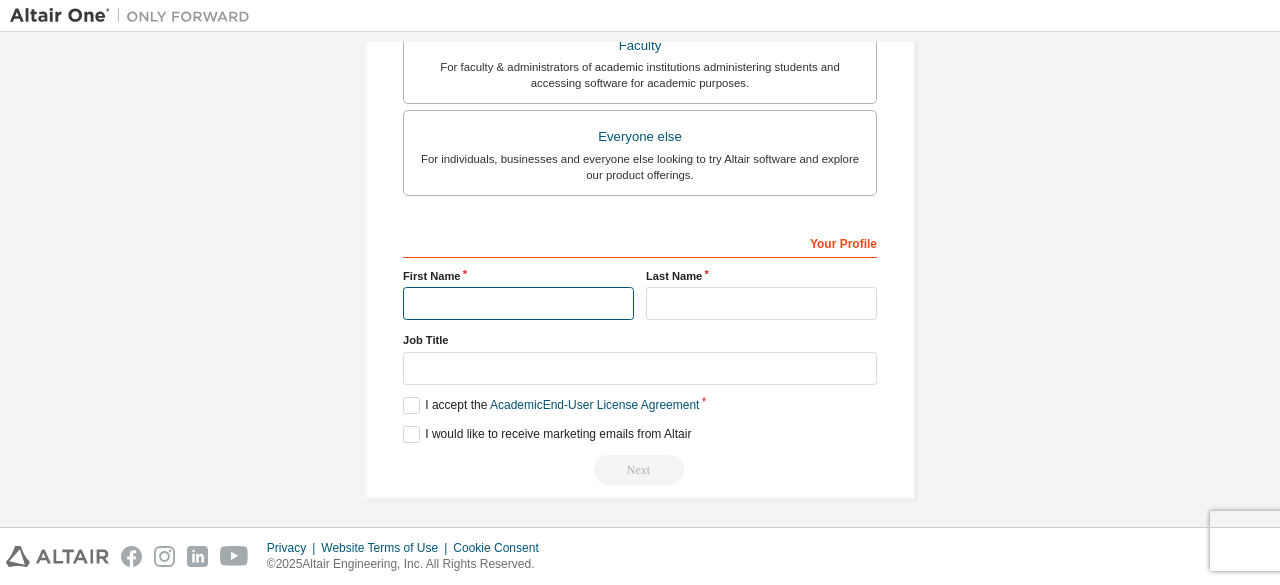 click at bounding box center (518, 303) 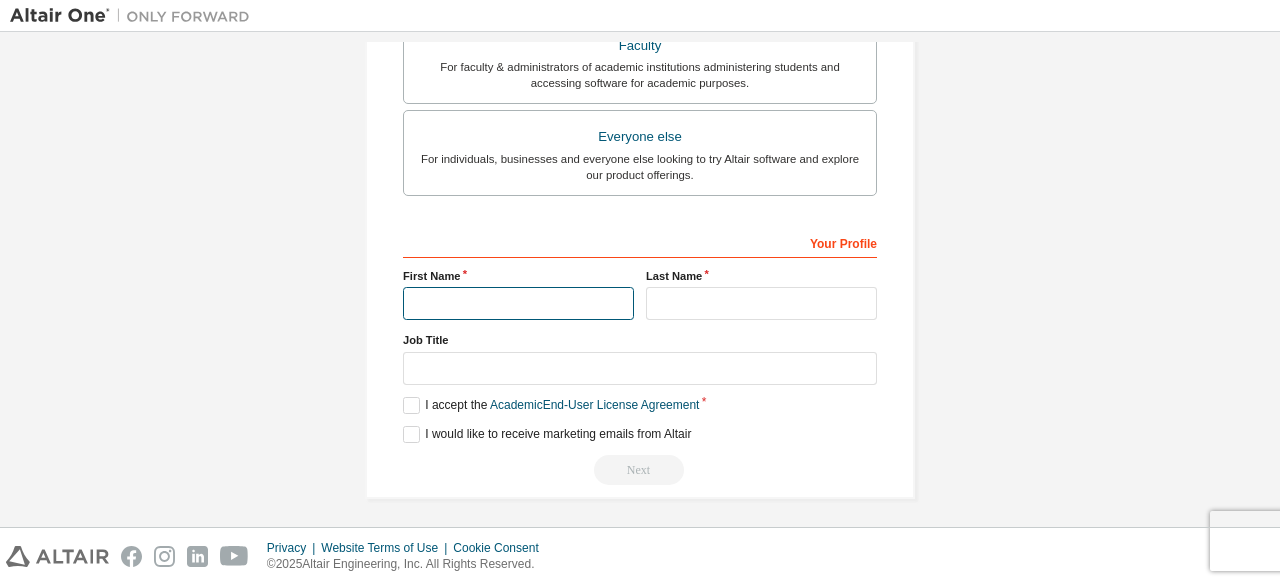 type on "******" 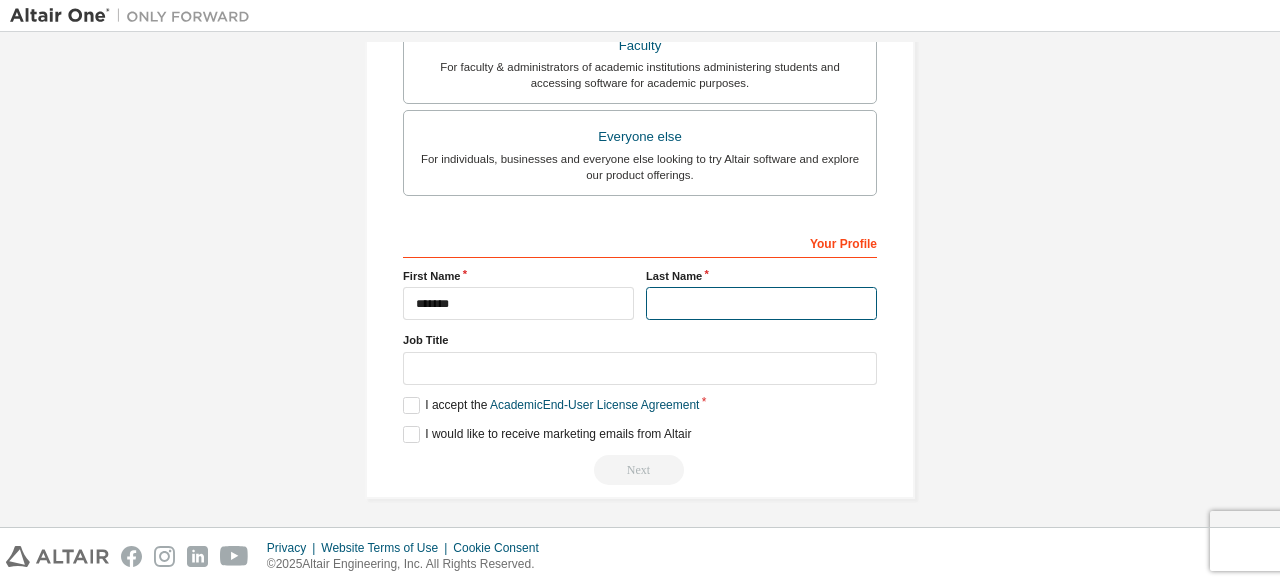 click at bounding box center [761, 303] 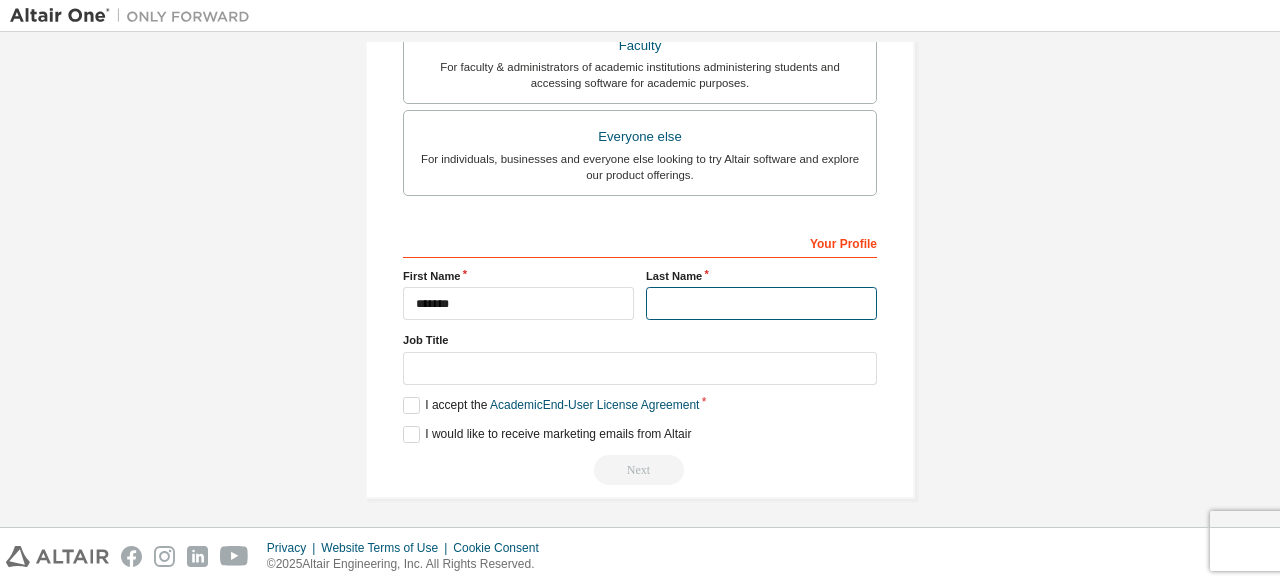 type on "******" 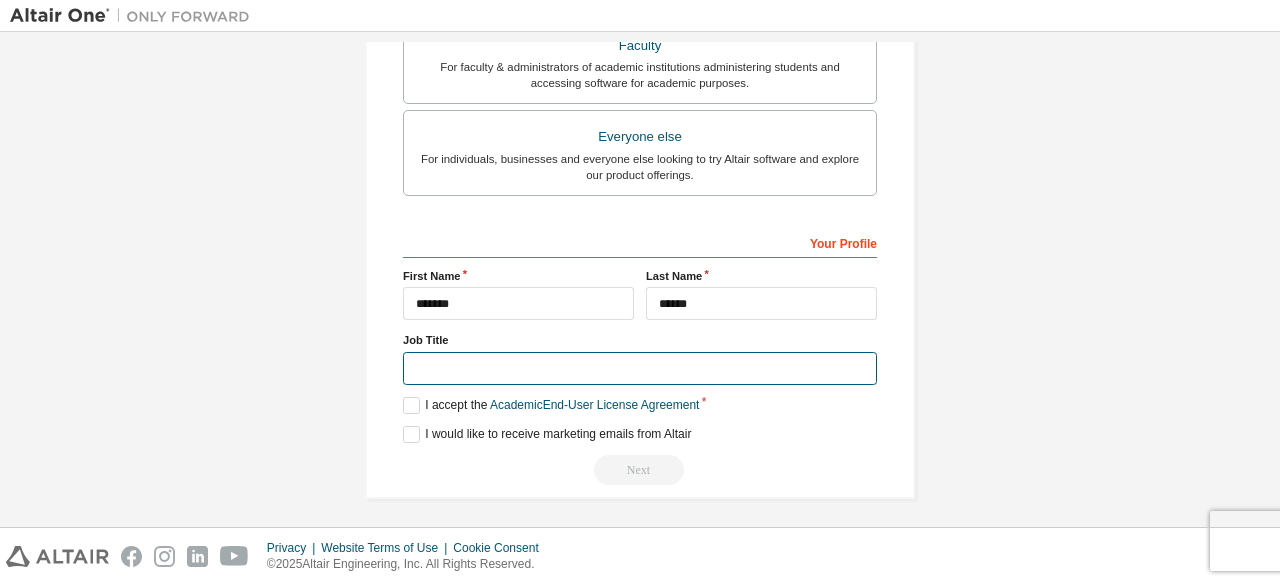 click at bounding box center (640, 368) 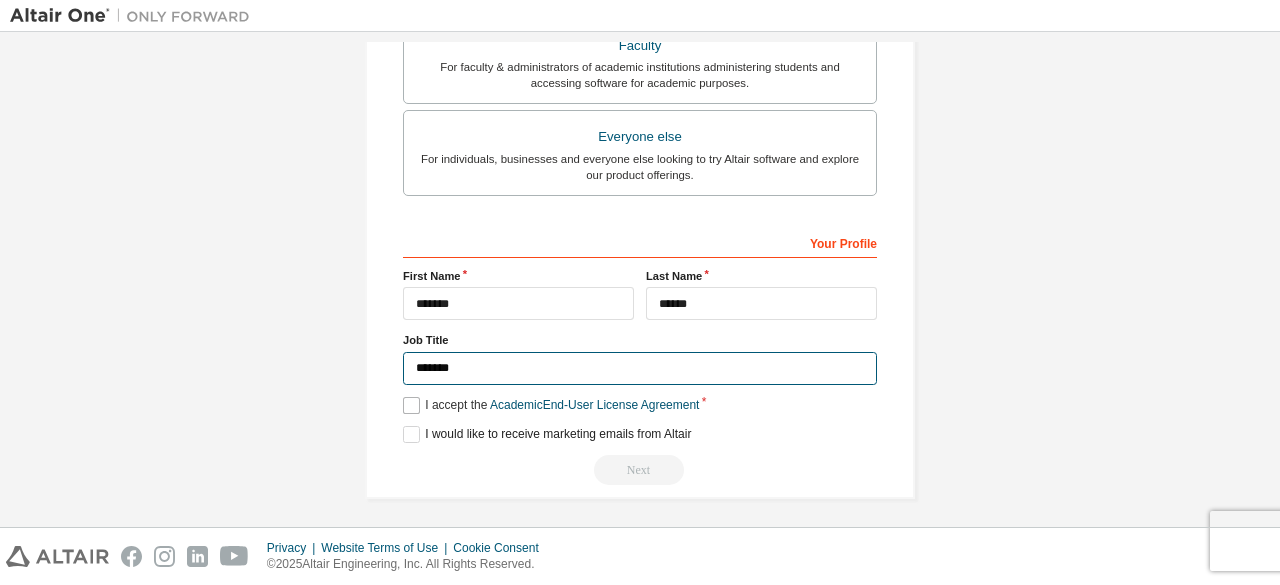 type on "*******" 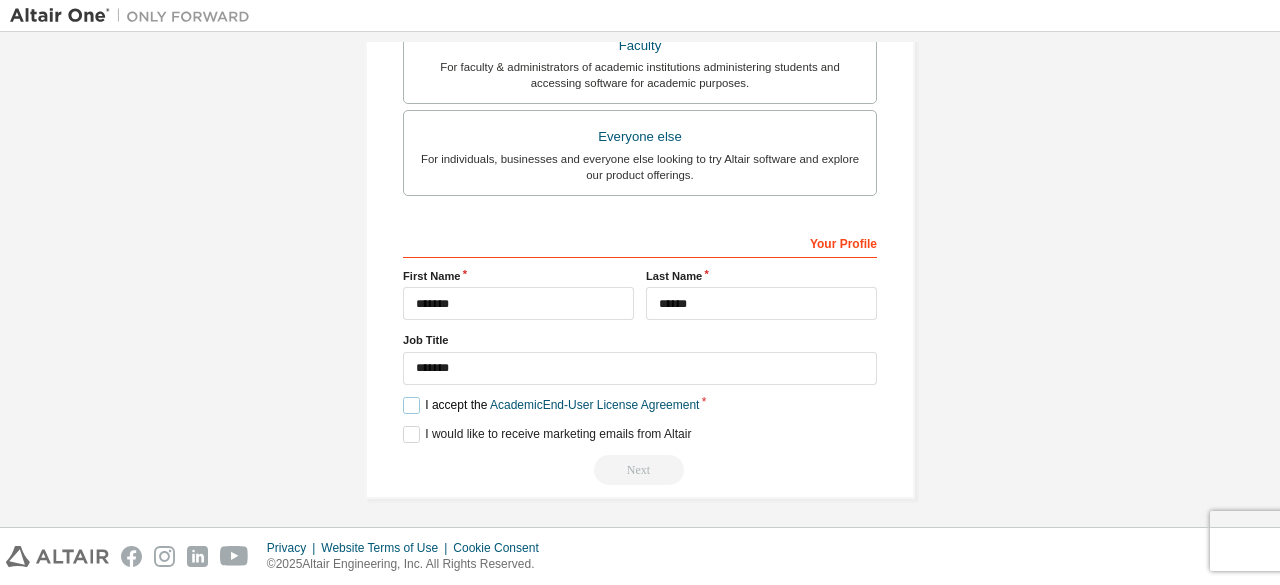 click on "I accept the   Academic   End-User License Agreement" at bounding box center [551, 405] 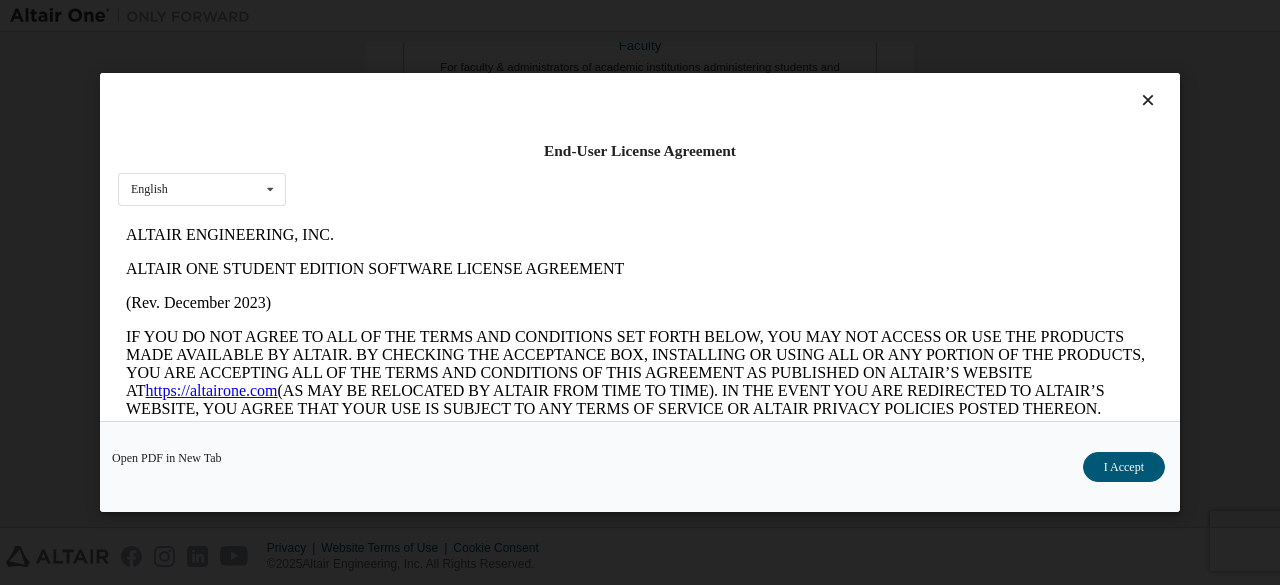 scroll, scrollTop: 0, scrollLeft: 0, axis: both 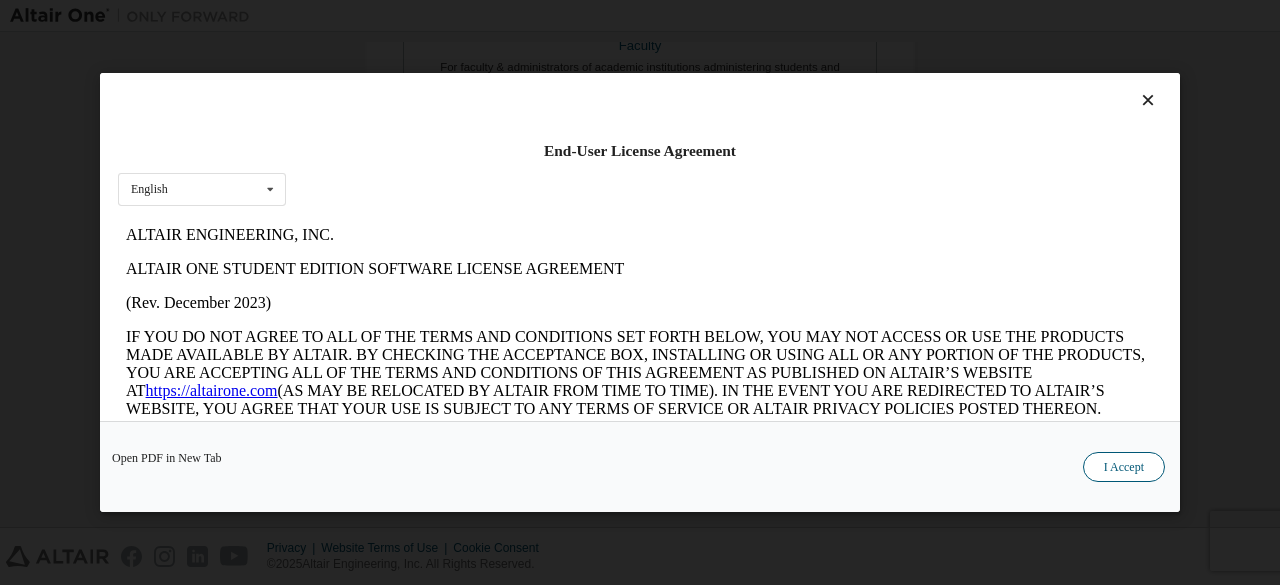 click on "I Accept" at bounding box center [1124, 467] 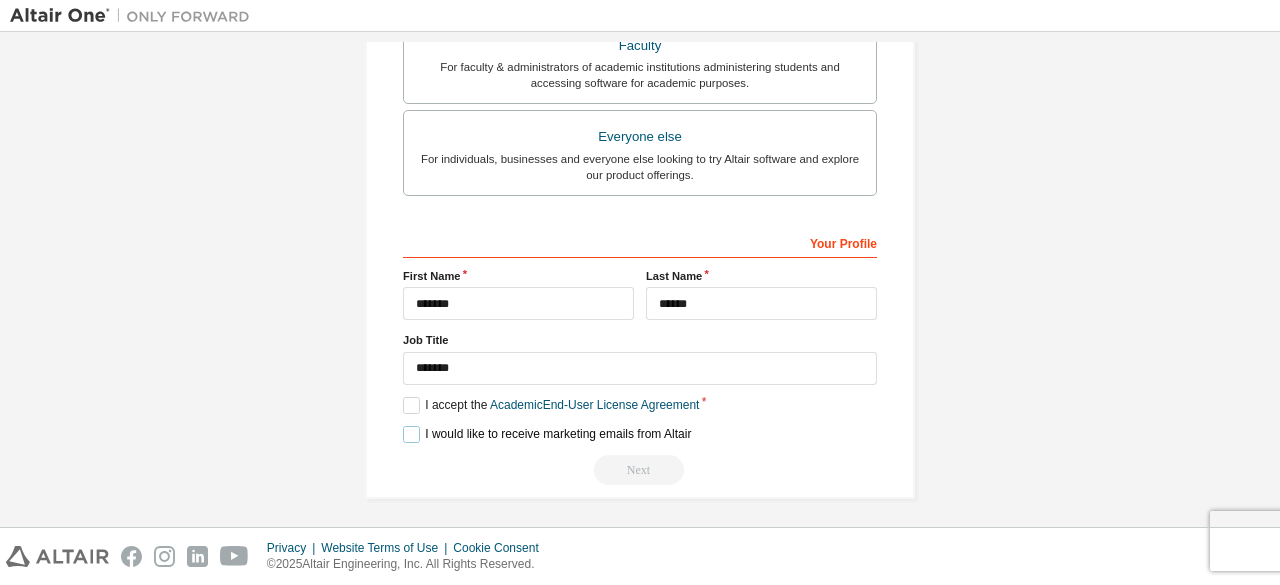 click on "I would like to receive marketing emails from Altair" at bounding box center (547, 434) 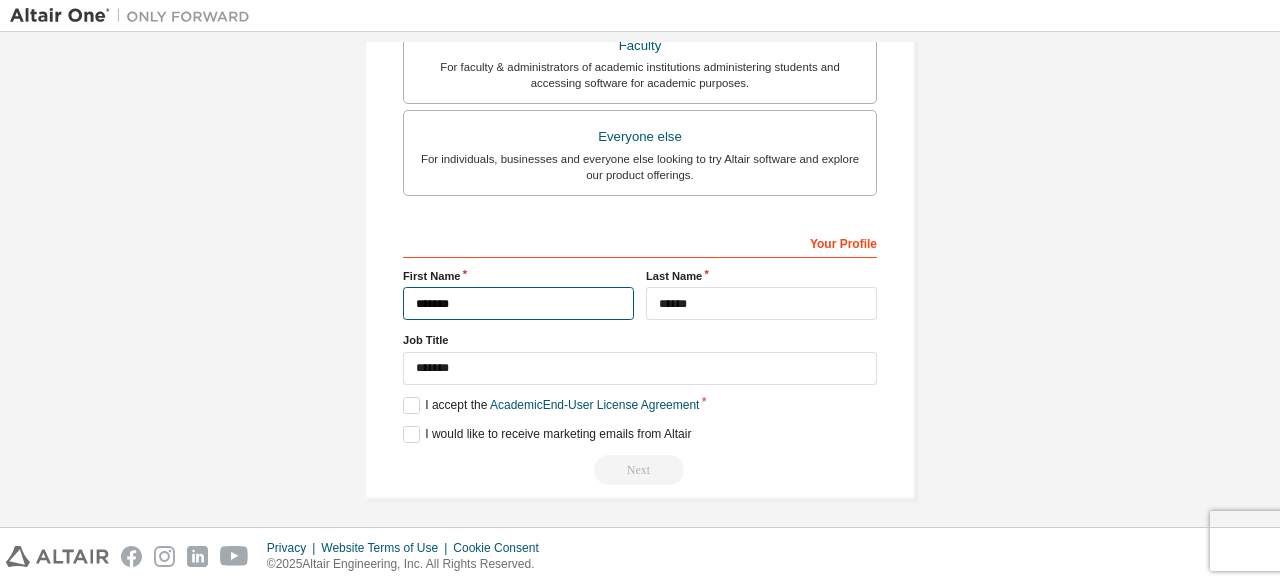 click on "******" at bounding box center [518, 303] 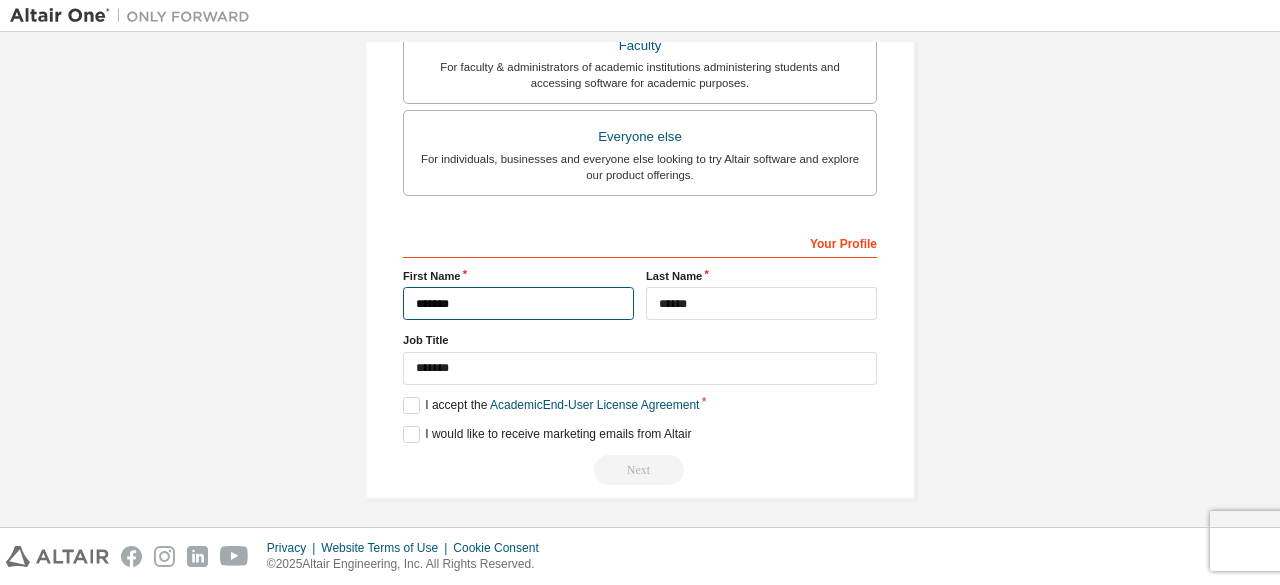 type on "******" 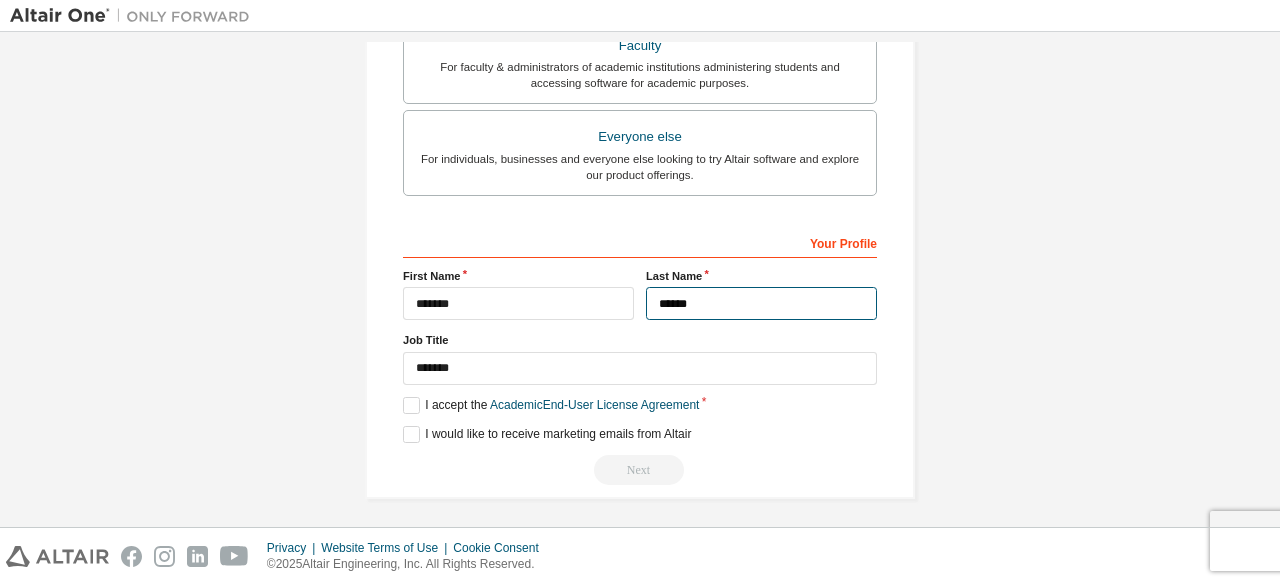 click on "******" at bounding box center (761, 303) 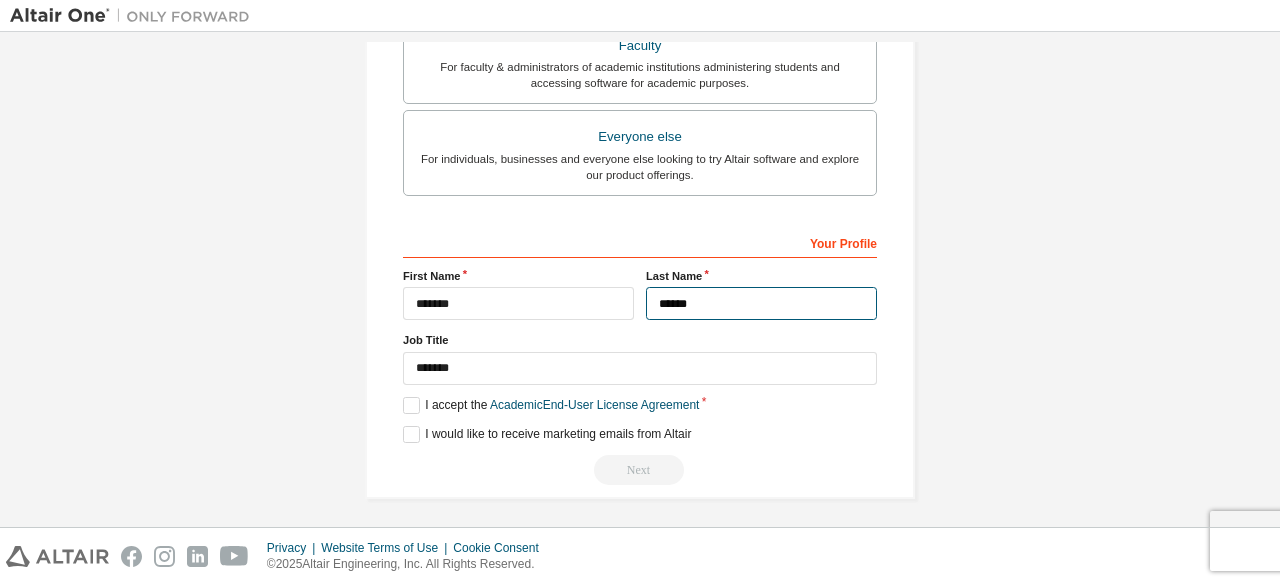 scroll, scrollTop: 226, scrollLeft: 0, axis: vertical 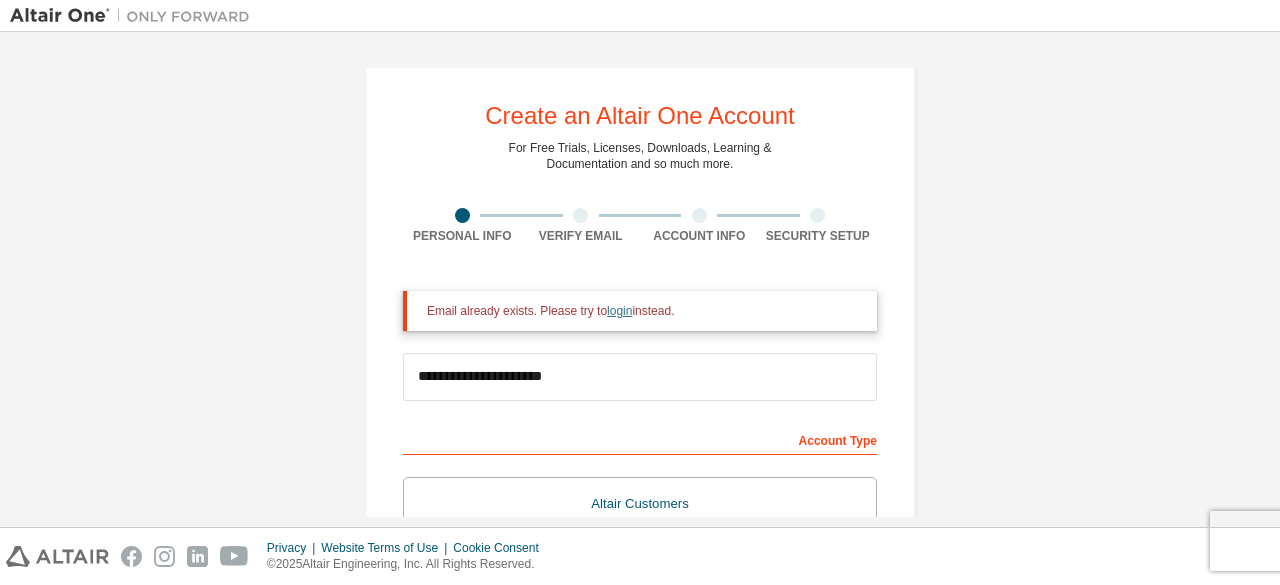 click on "login" at bounding box center (619, 311) 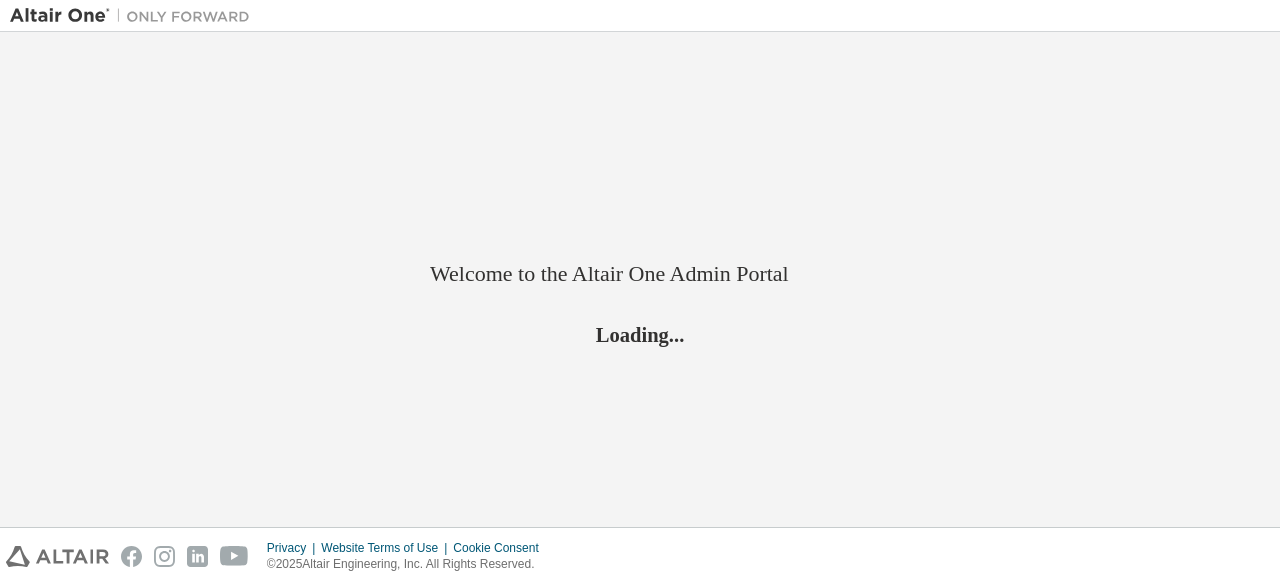 scroll, scrollTop: 0, scrollLeft: 0, axis: both 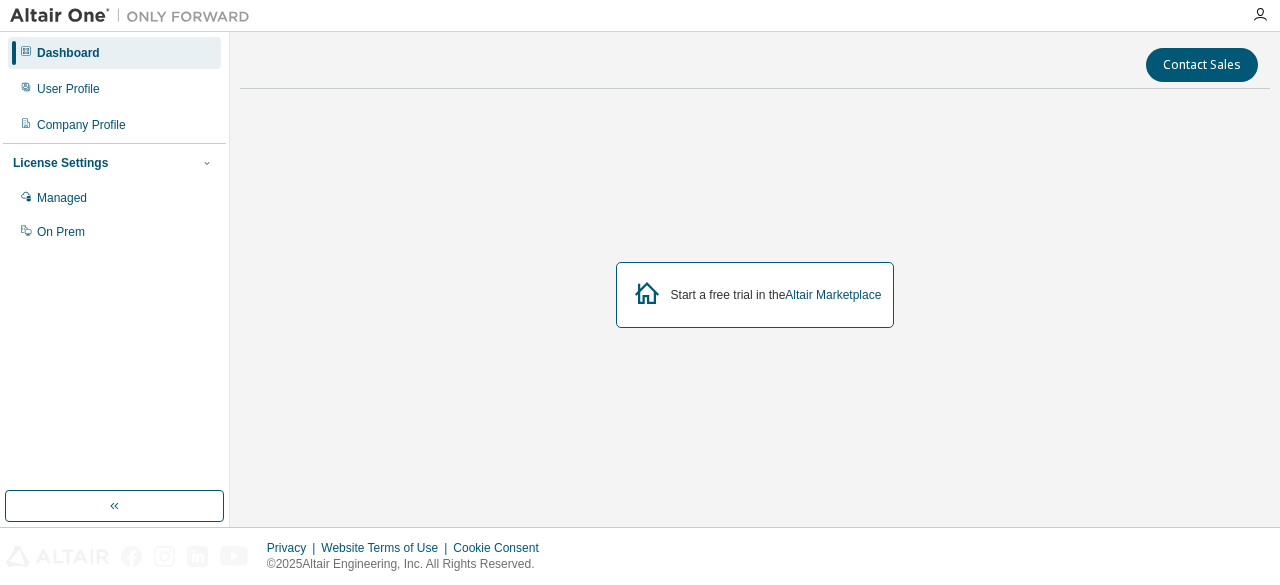 click on "Start a free trial in the  Altair Marketplace" at bounding box center (755, 295) 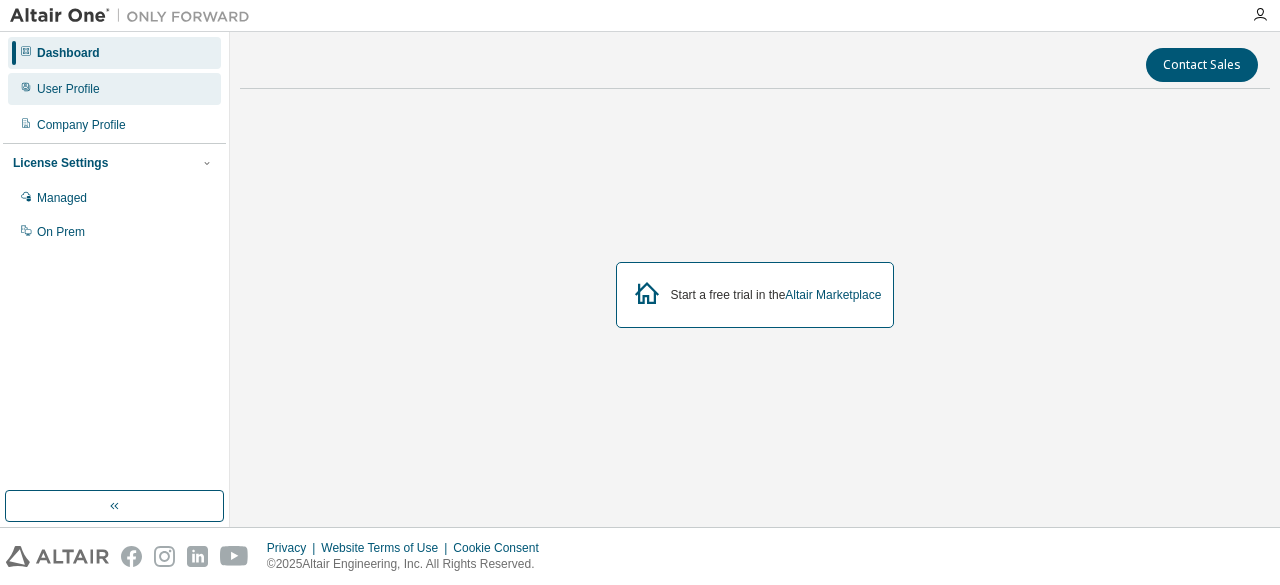 click on "User Profile" at bounding box center (68, 89) 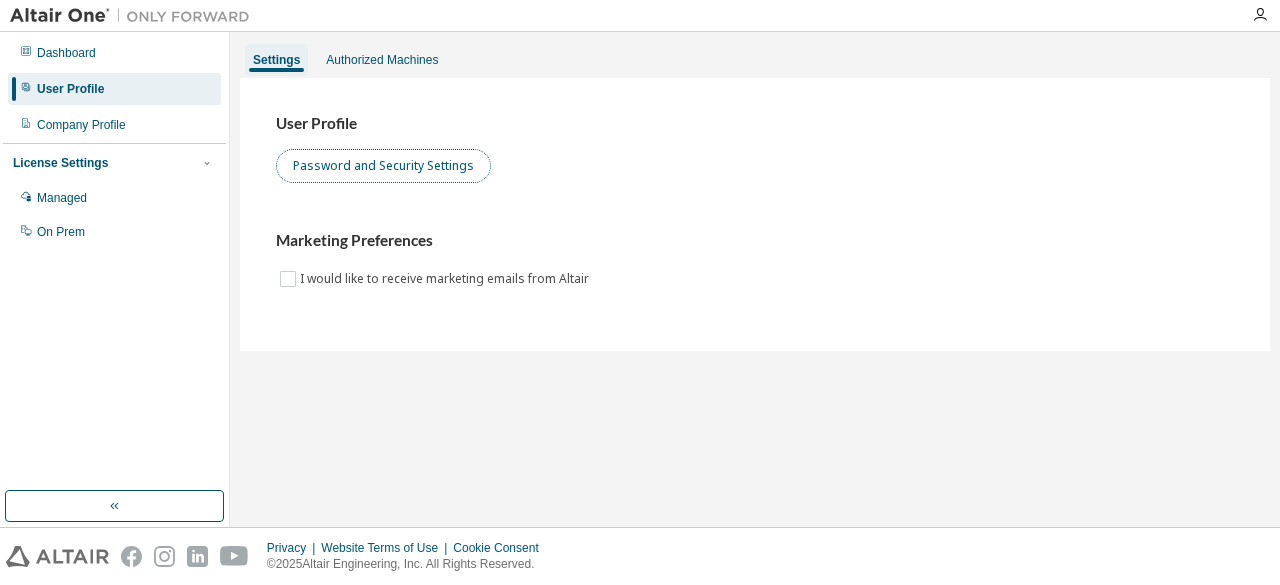click on "Password and Security Settings" at bounding box center [383, 166] 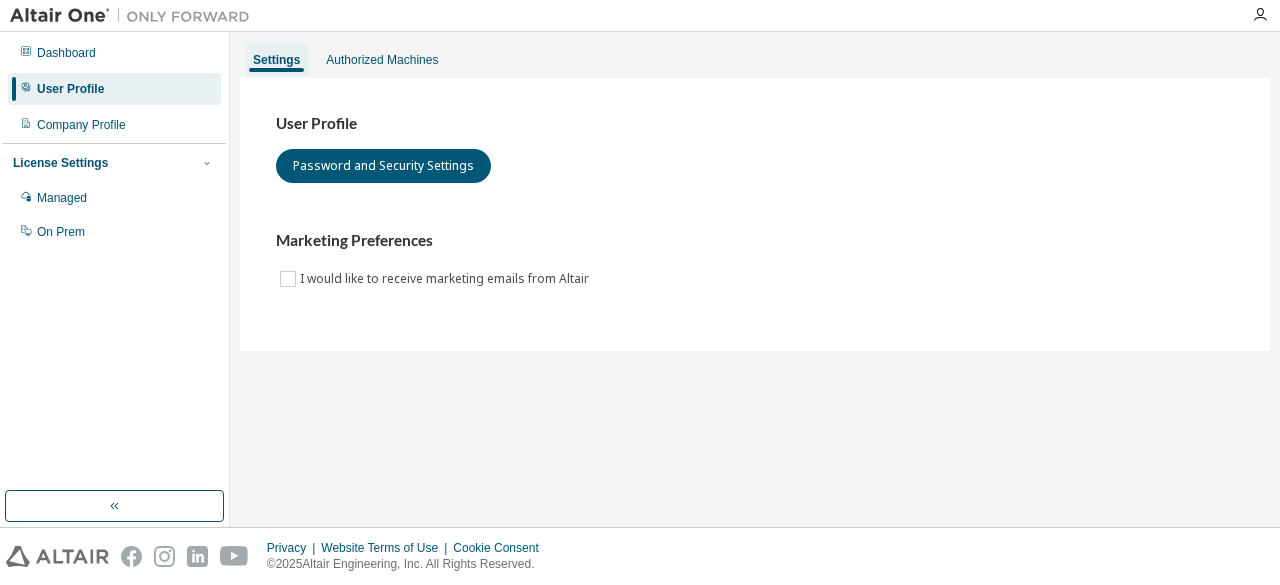 click on "User Profile Password and Security Settings" at bounding box center (755, 148) 